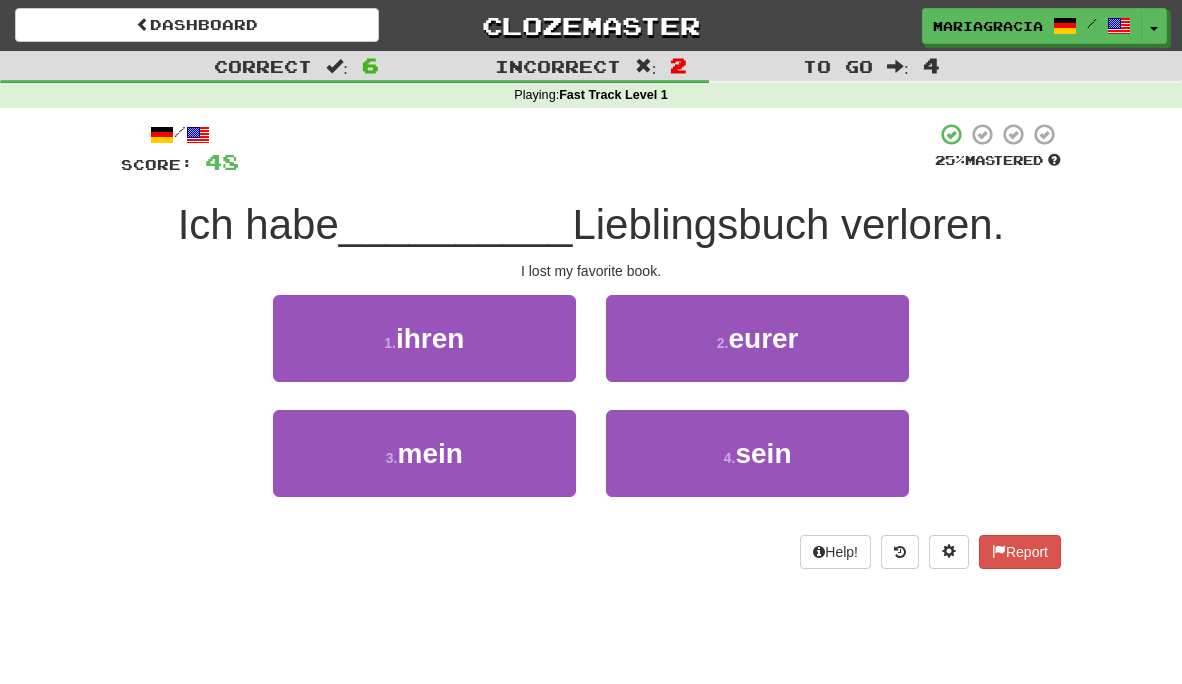 scroll, scrollTop: 0, scrollLeft: 0, axis: both 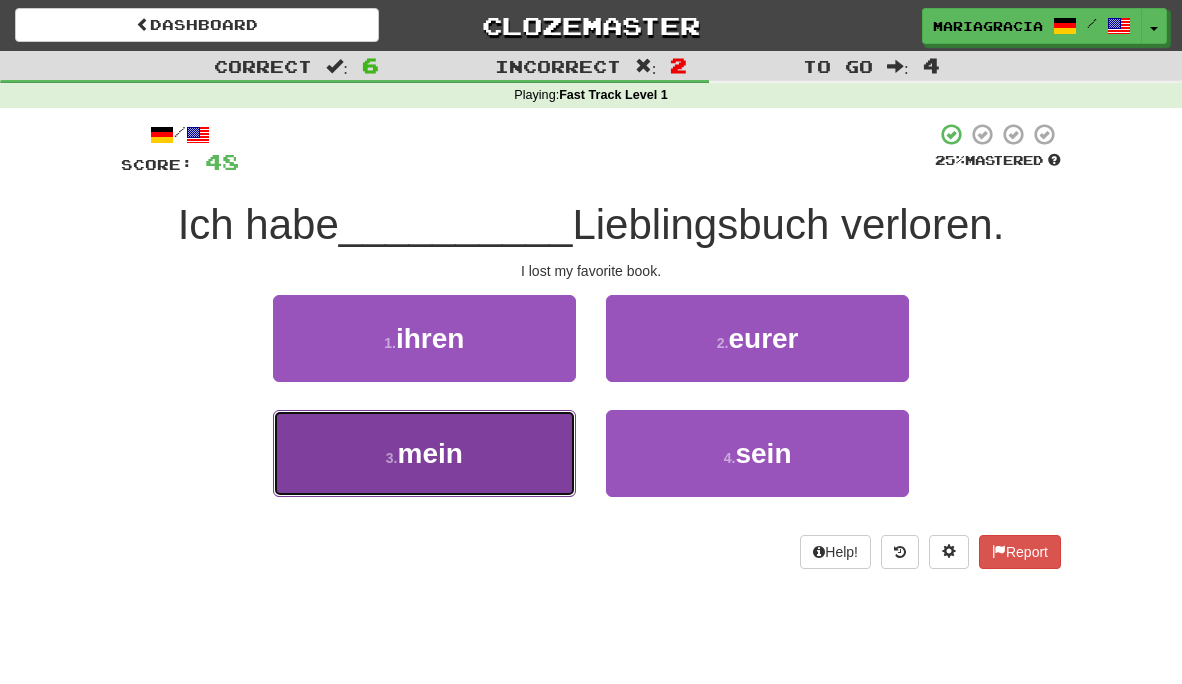 click on "3 .  mein" at bounding box center (424, 453) 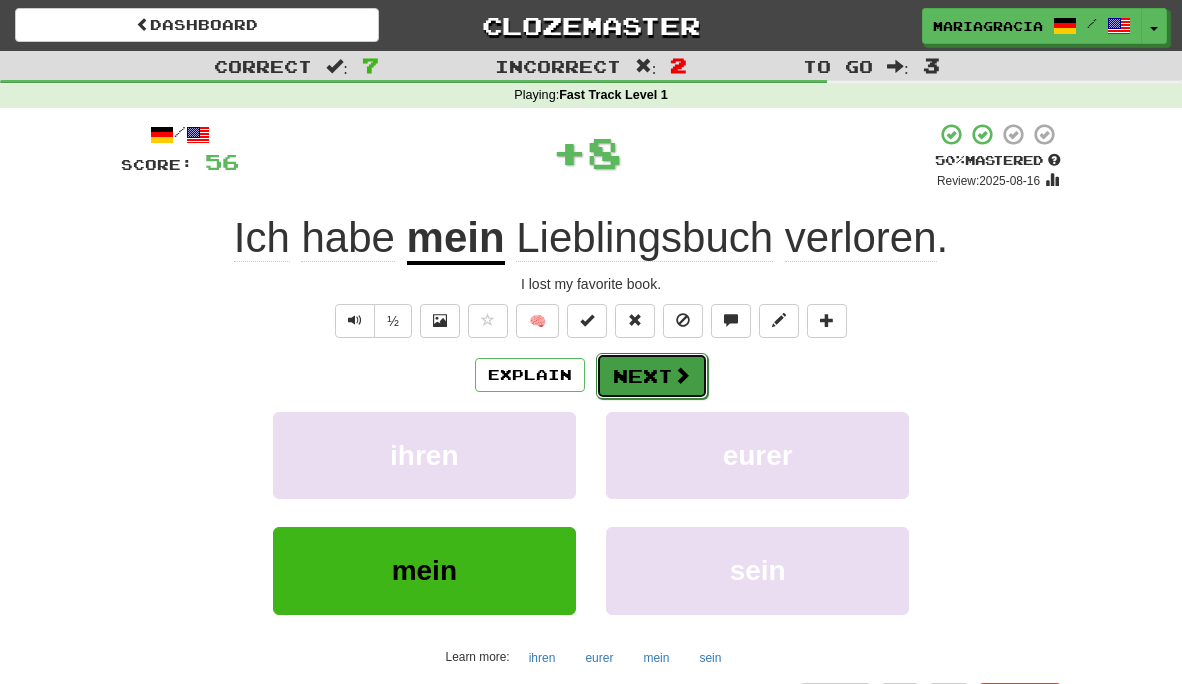 click at bounding box center (682, 375) 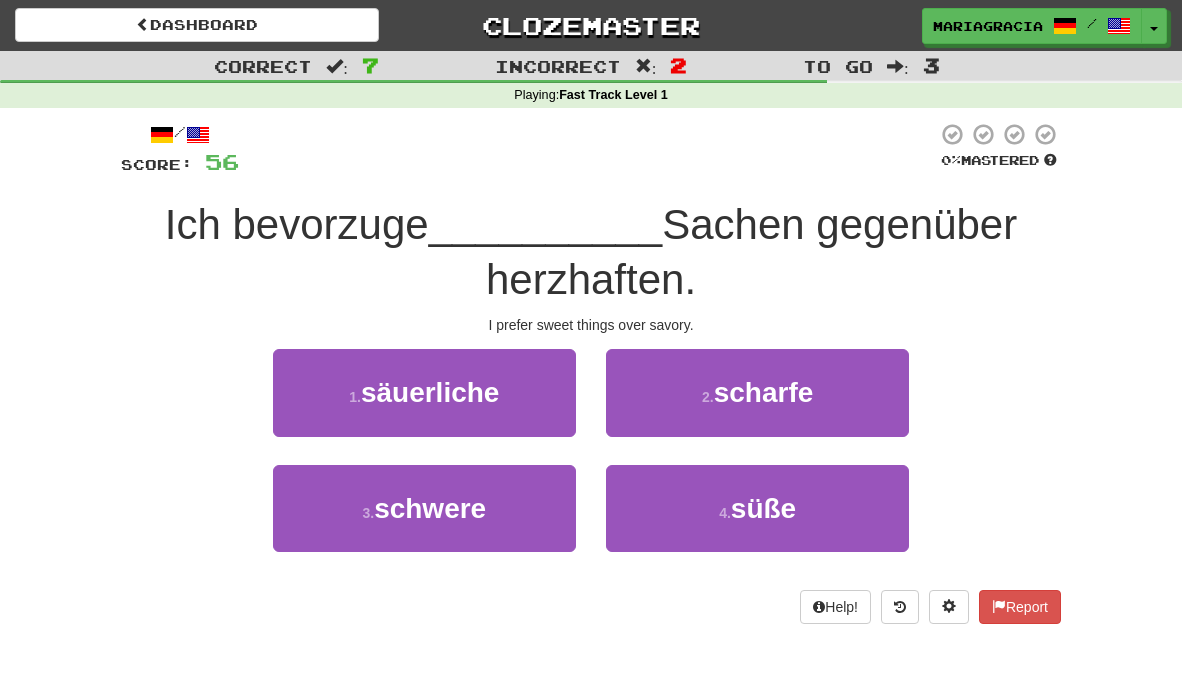 click at bounding box center (588, 149) 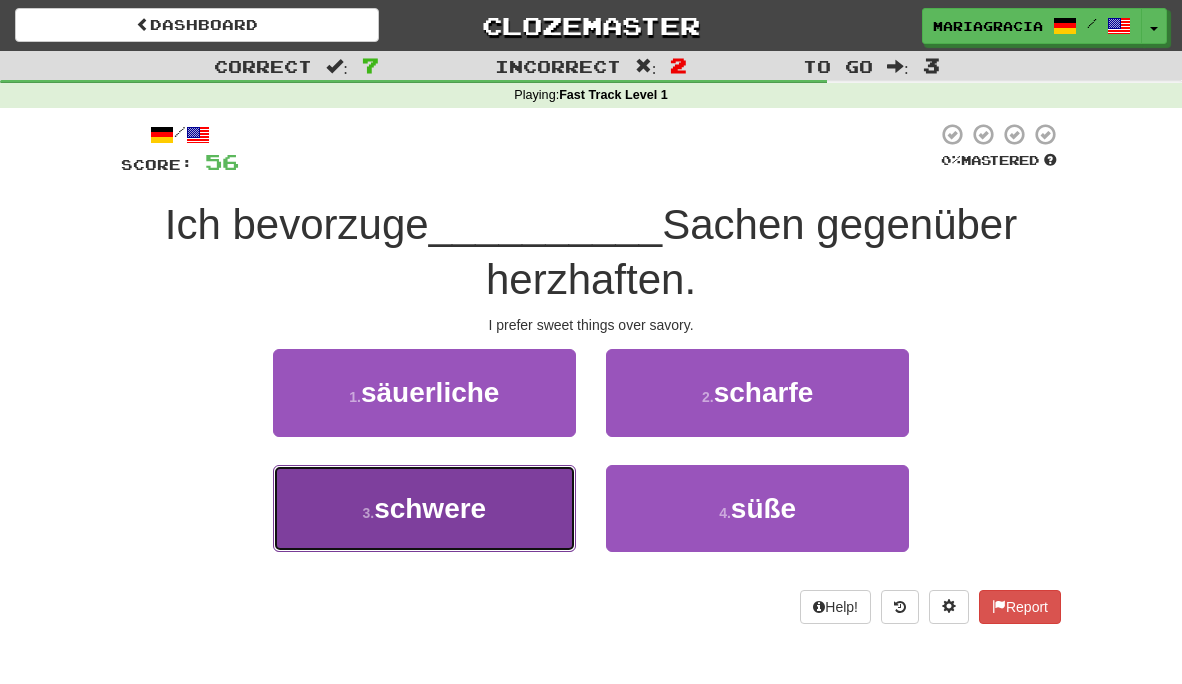 click on "3 .  schwere" at bounding box center [424, 508] 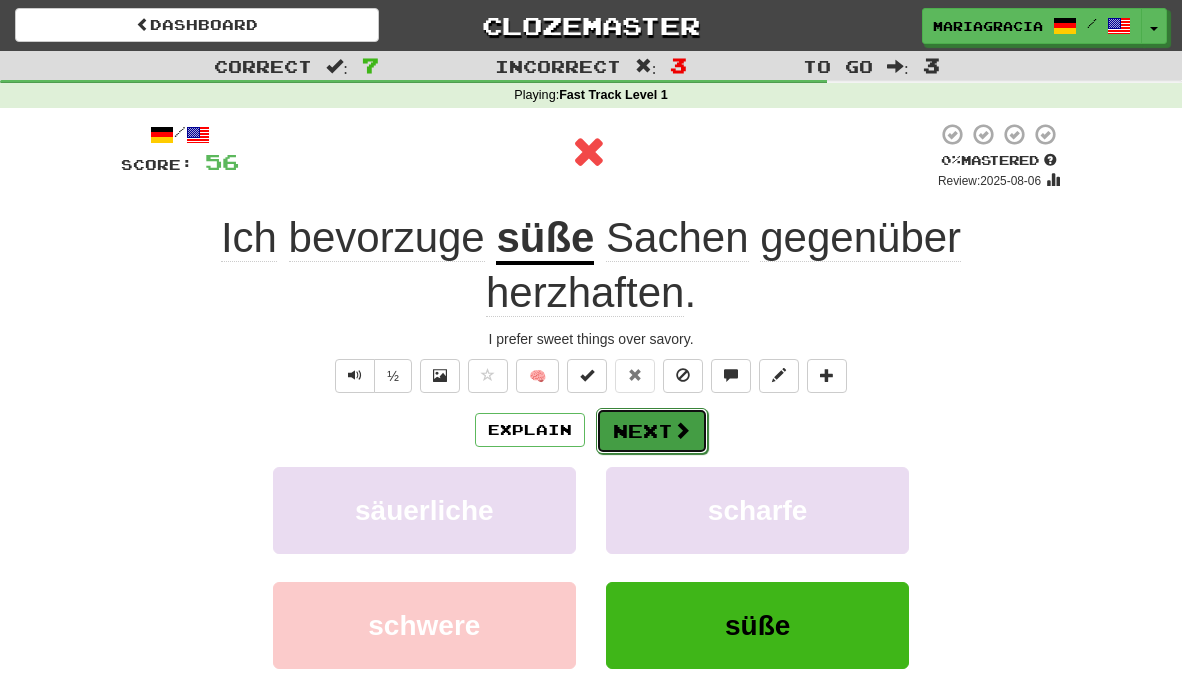 click on "Next" at bounding box center (652, 431) 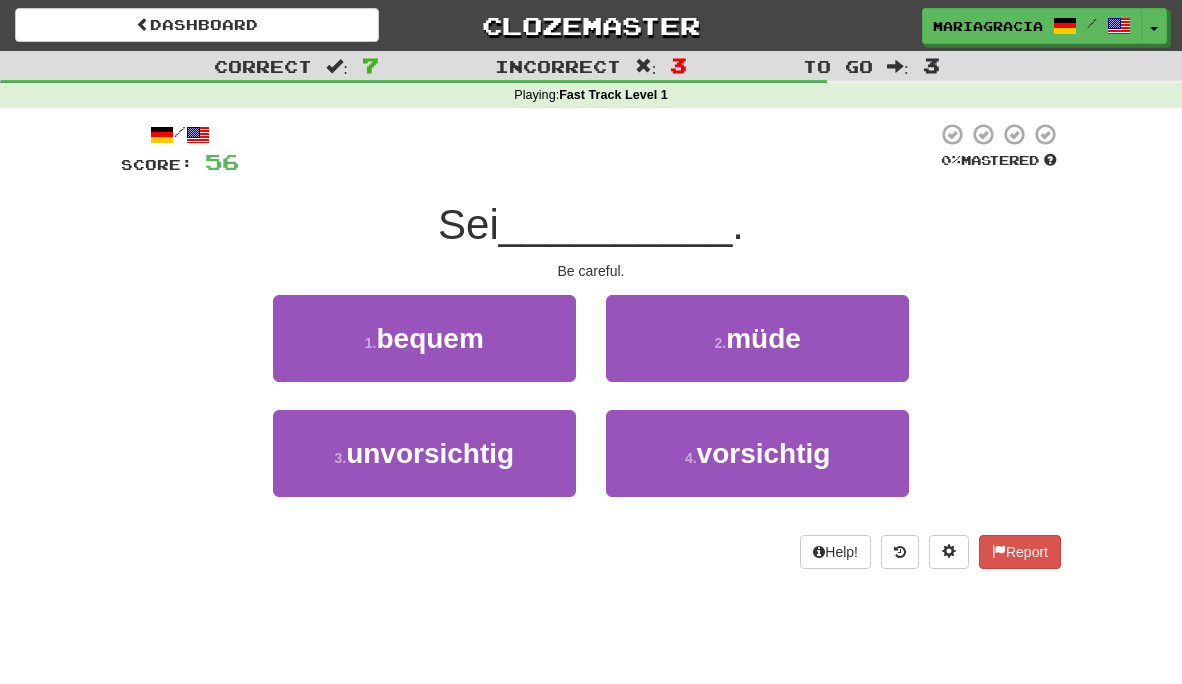 click on "__________" at bounding box center (616, 224) 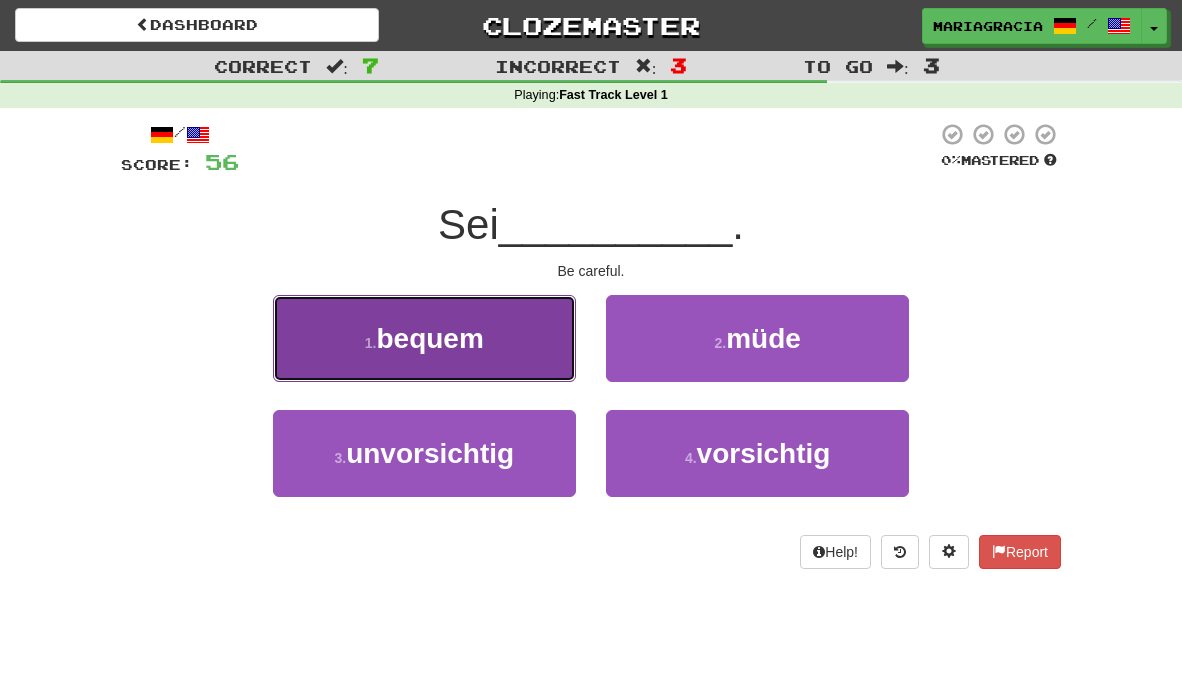 click on "1 .  bequem" at bounding box center [424, 338] 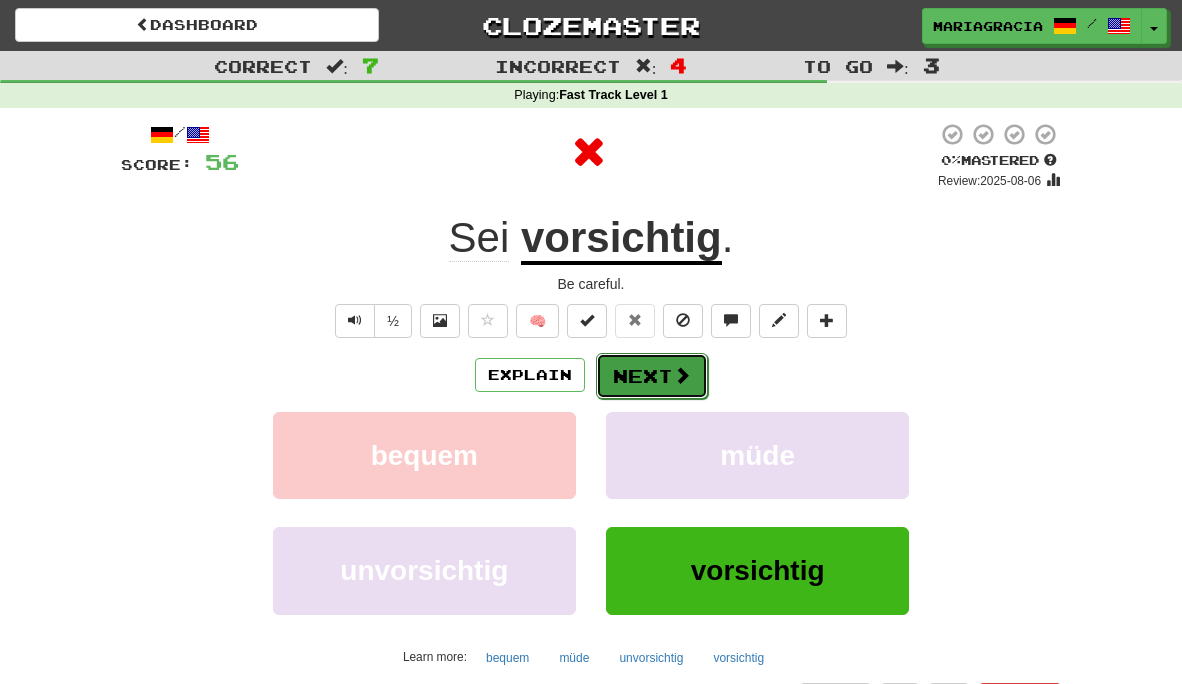 click on "Next" at bounding box center (652, 376) 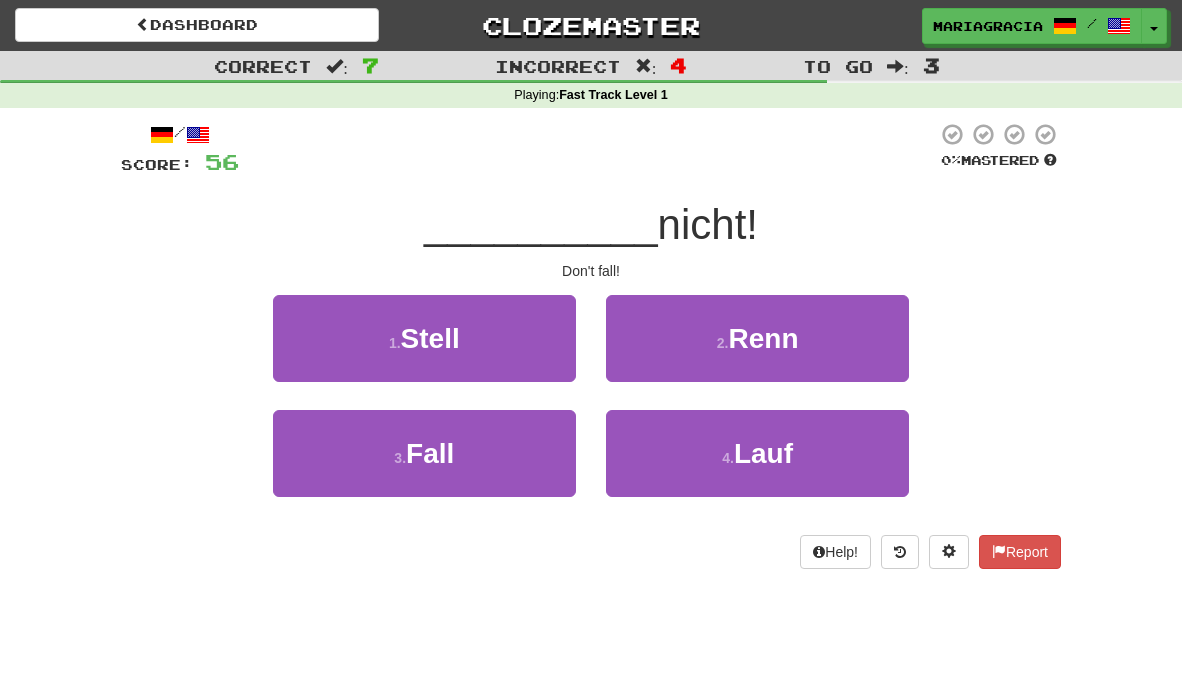 click on "2 .  Renn" at bounding box center [757, 352] 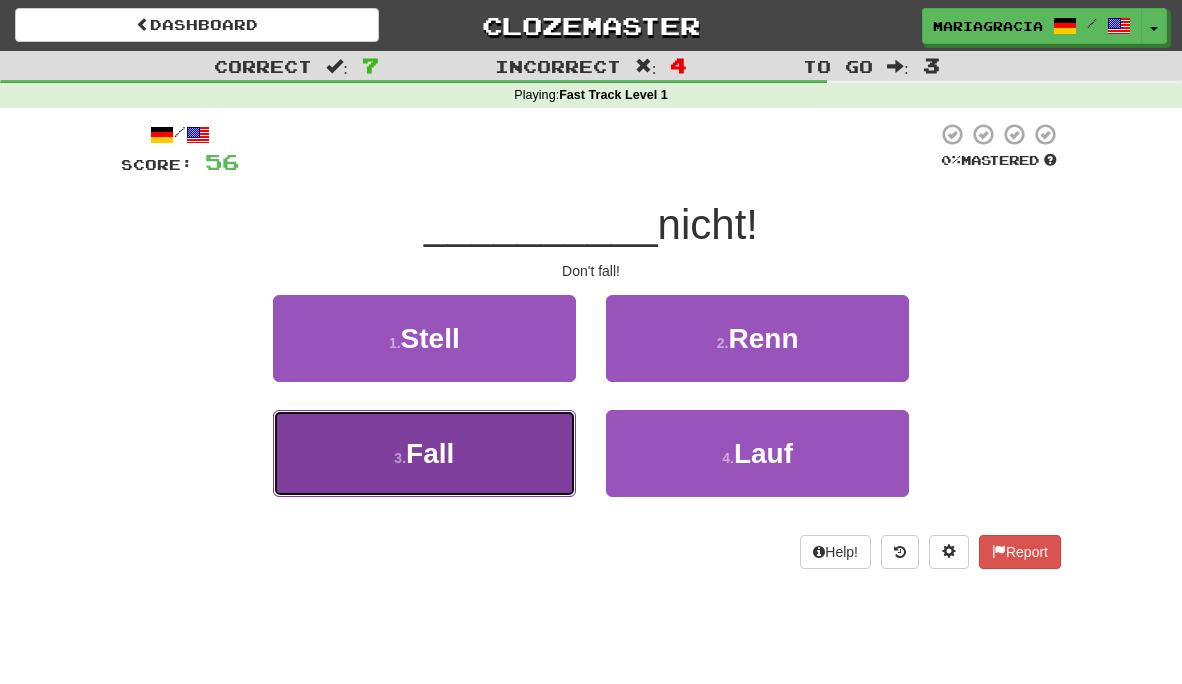 click on "3 .  Fall" at bounding box center (424, 453) 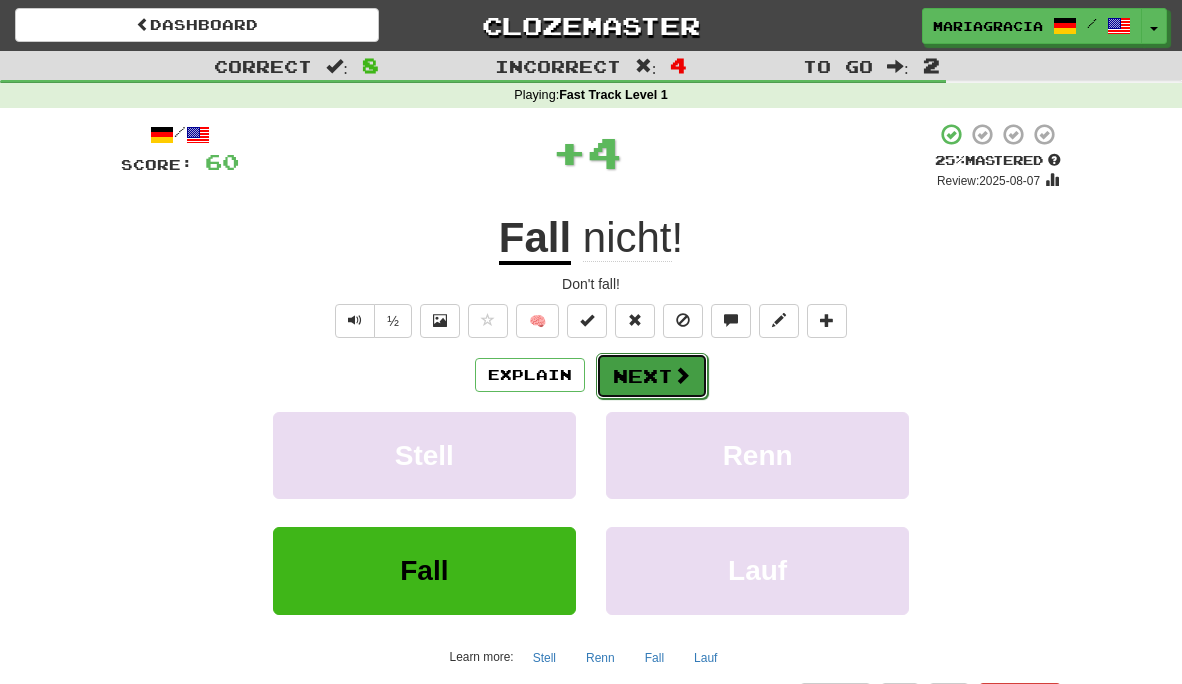 click on "Next" at bounding box center (652, 376) 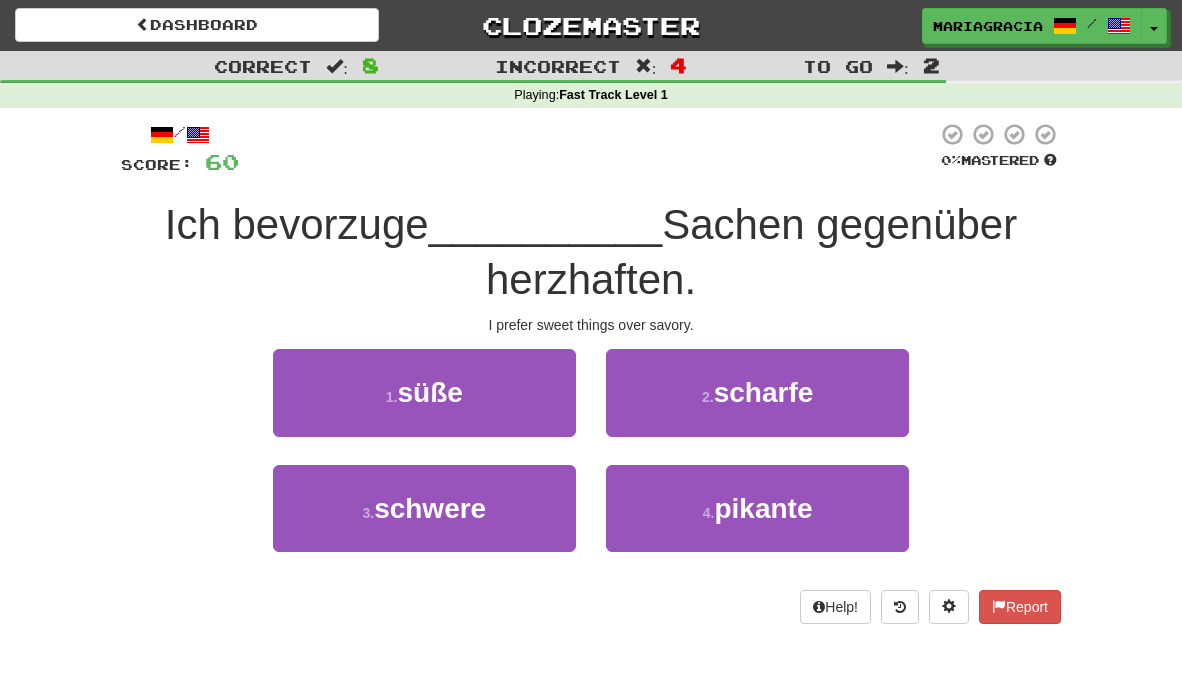 click on "Ich bevorzuge  __________  Sachen gegenüber herzhaften." at bounding box center [591, 252] 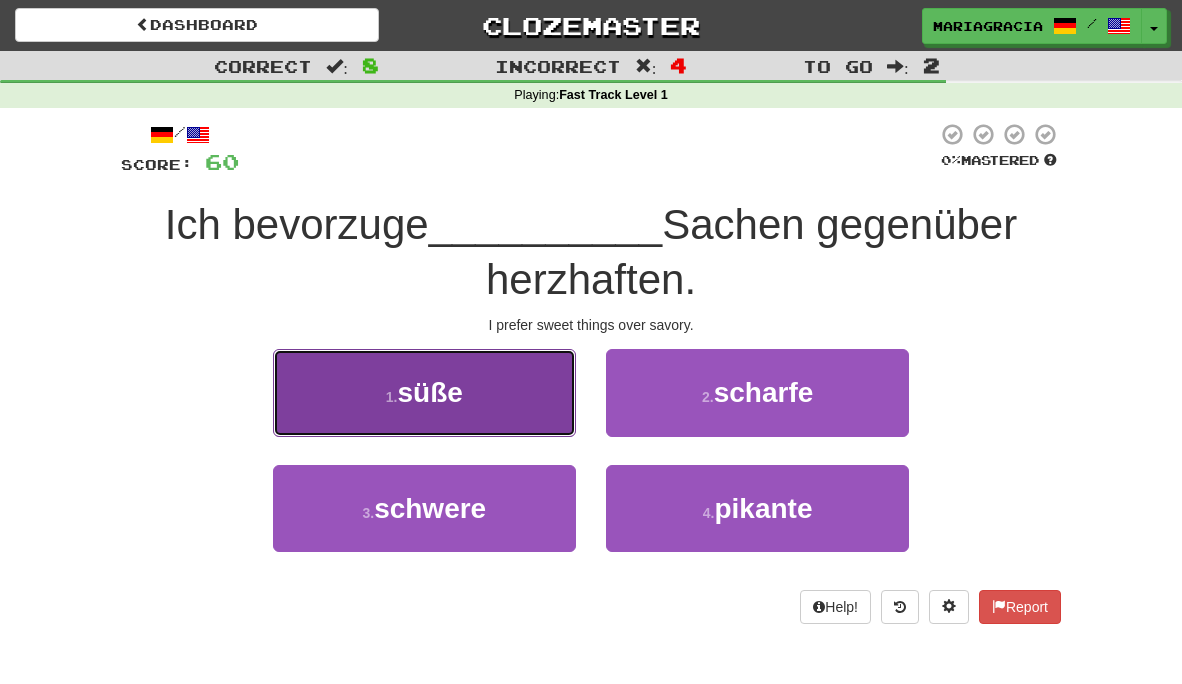 click on "1 .  süße" at bounding box center [424, 392] 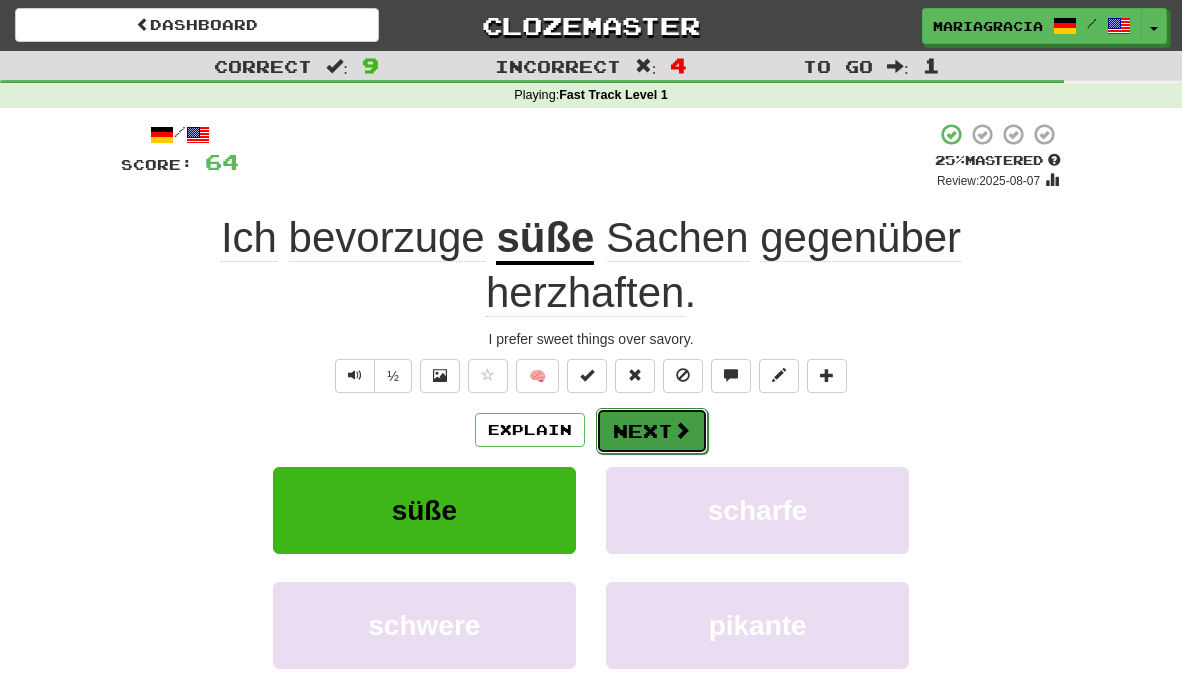 click on "Next" at bounding box center (652, 431) 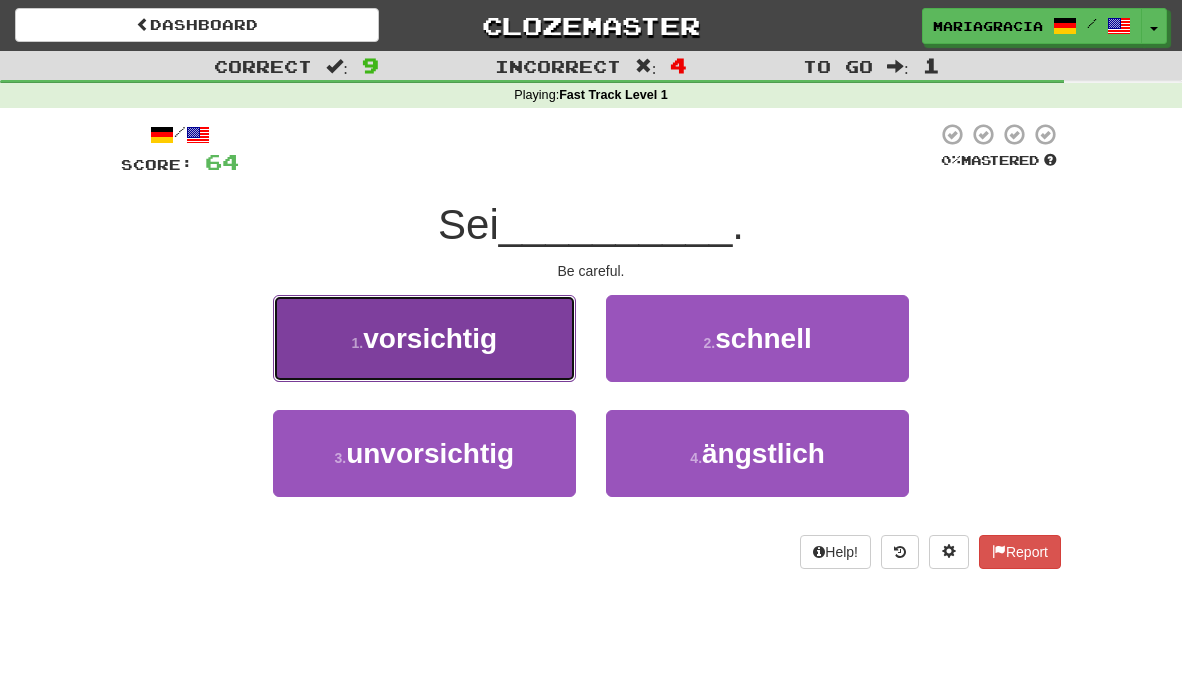 click on "1 .  vorsichtig" at bounding box center [424, 338] 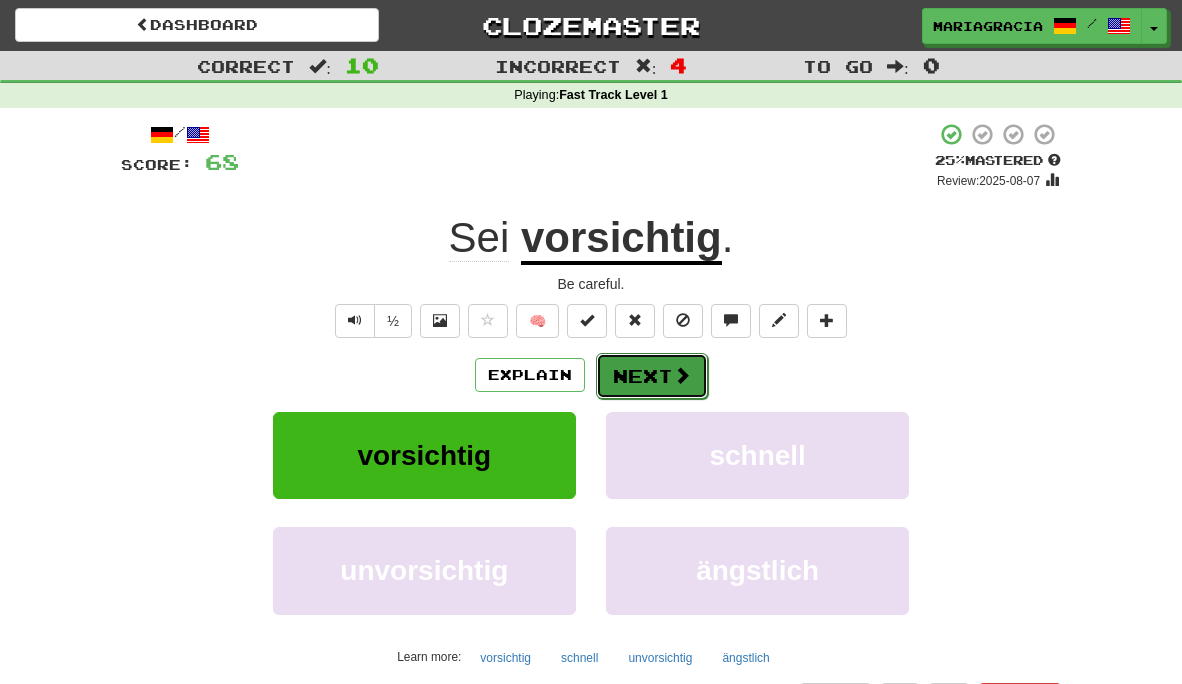 click on "Next" at bounding box center (652, 376) 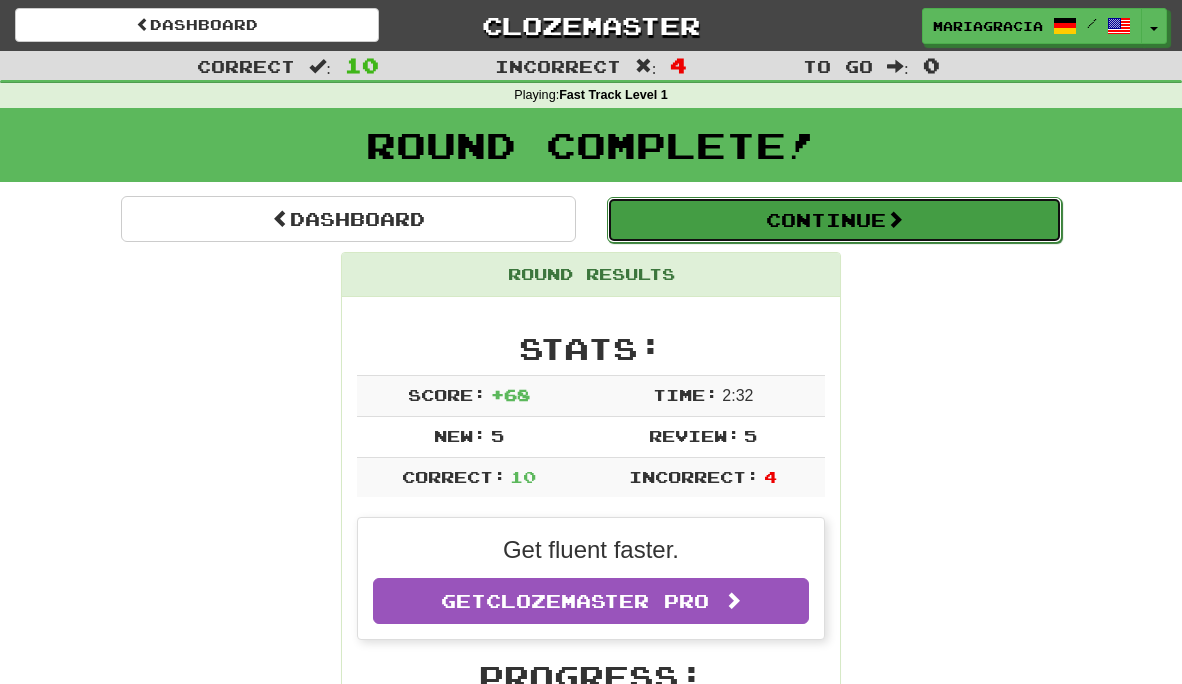 click on "Continue" at bounding box center [834, 220] 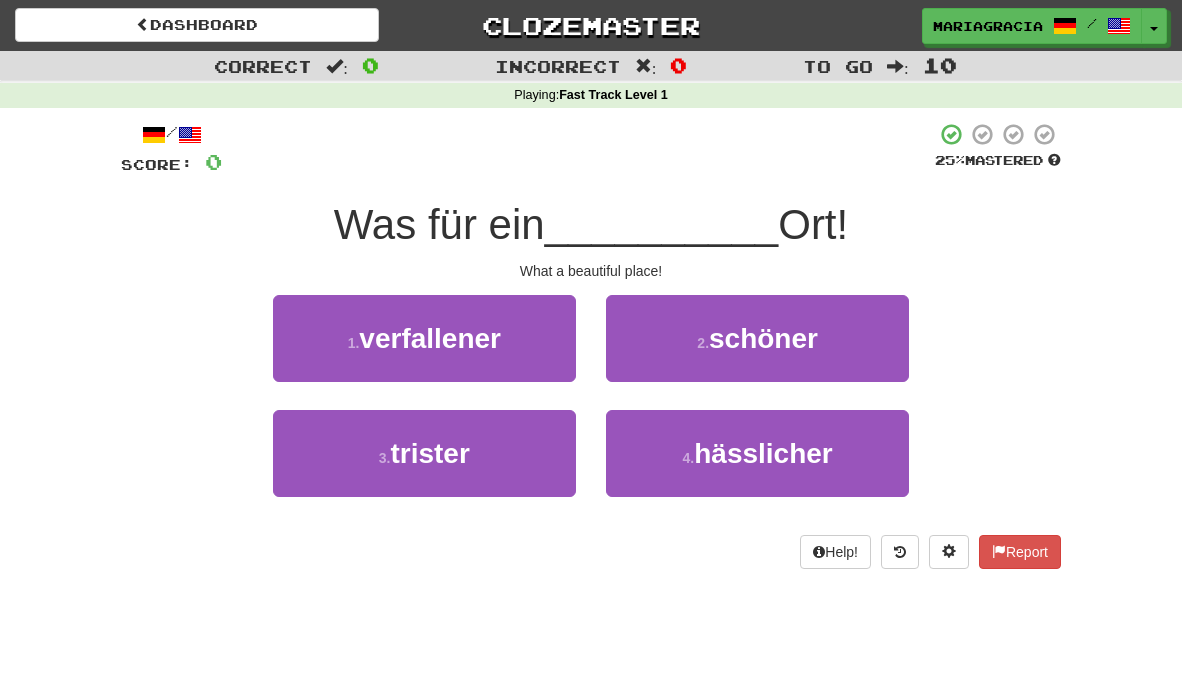 click on "/  Score:   0 25 %  Mastered Was für ein  __________  Ort! What a beautiful place! 1 .  verfallener 2 .  schöner 3 .  trister 4 .  hässlicher  Help!  Report" at bounding box center (591, 345) 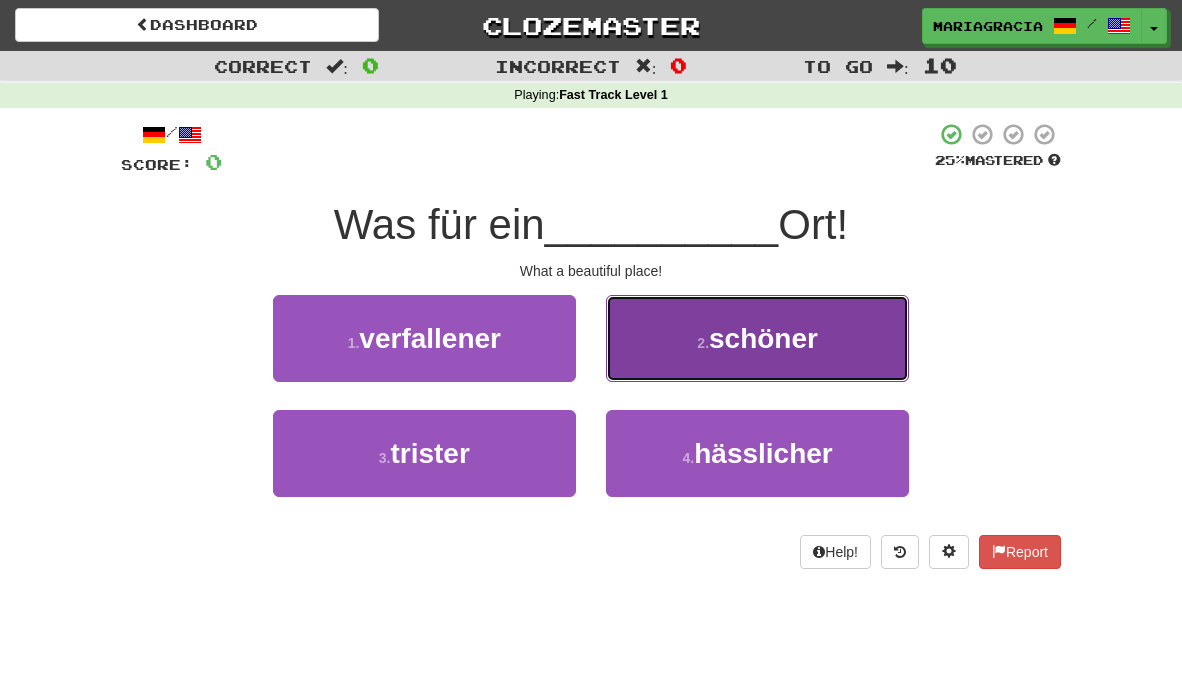 click on "schöner" at bounding box center (763, 338) 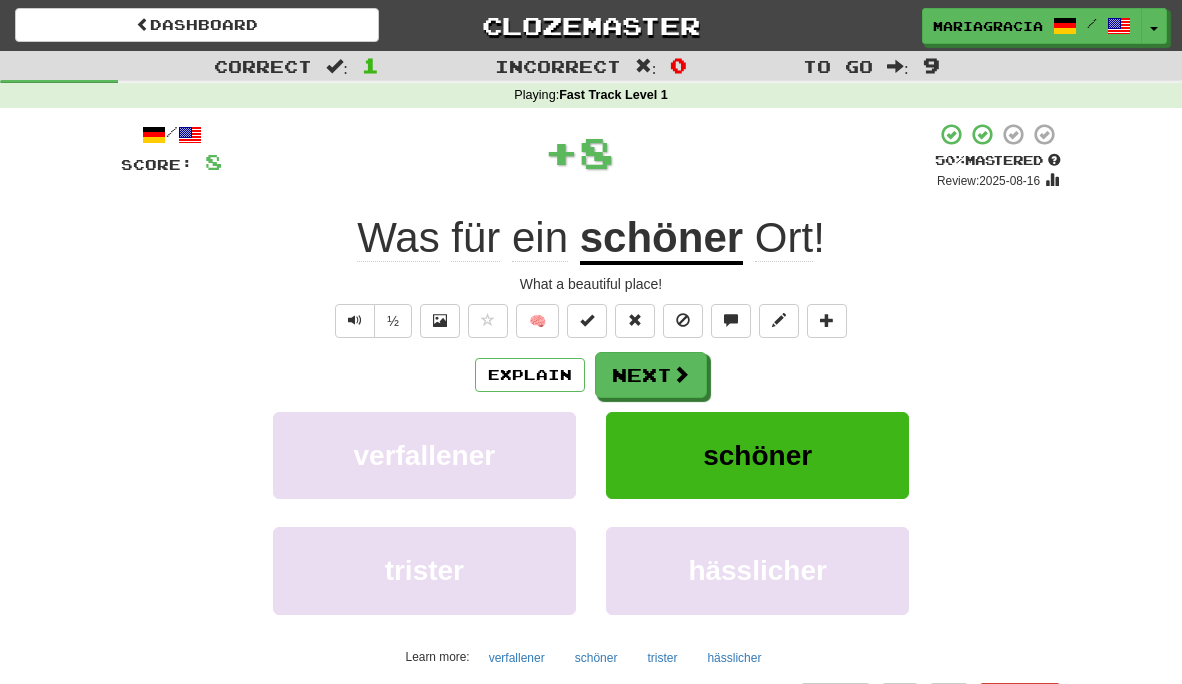 click on "Was   für   ein   schöner   Ort !" at bounding box center (591, 238) 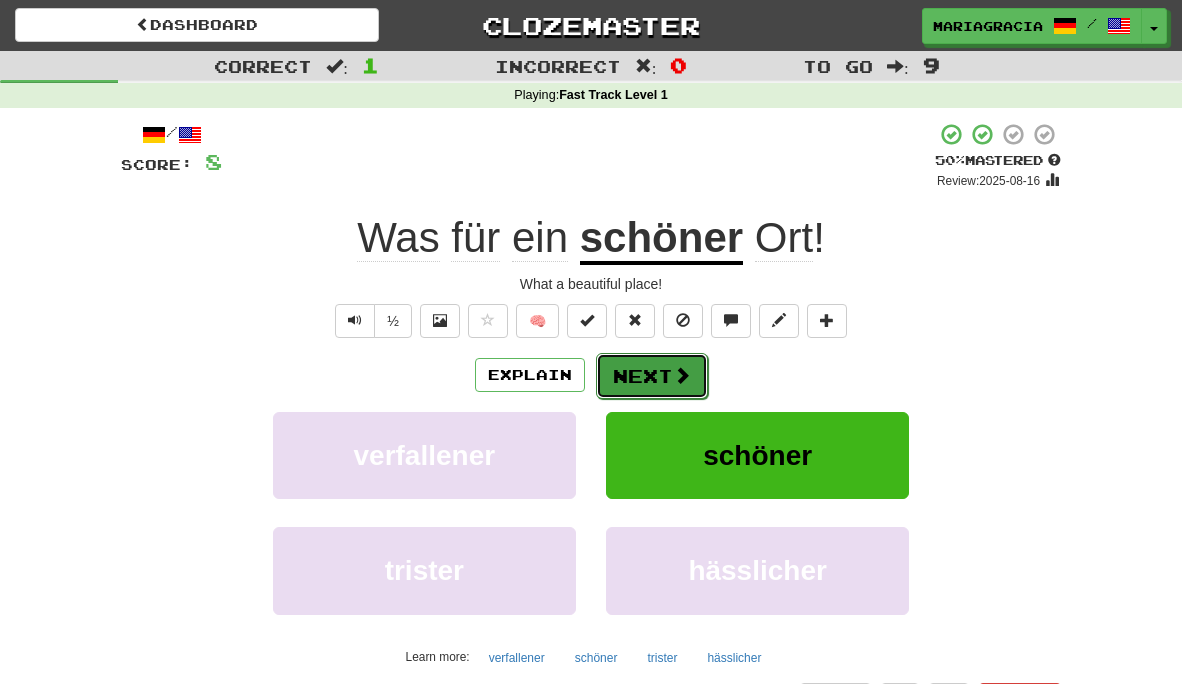 click on "Next" at bounding box center [652, 376] 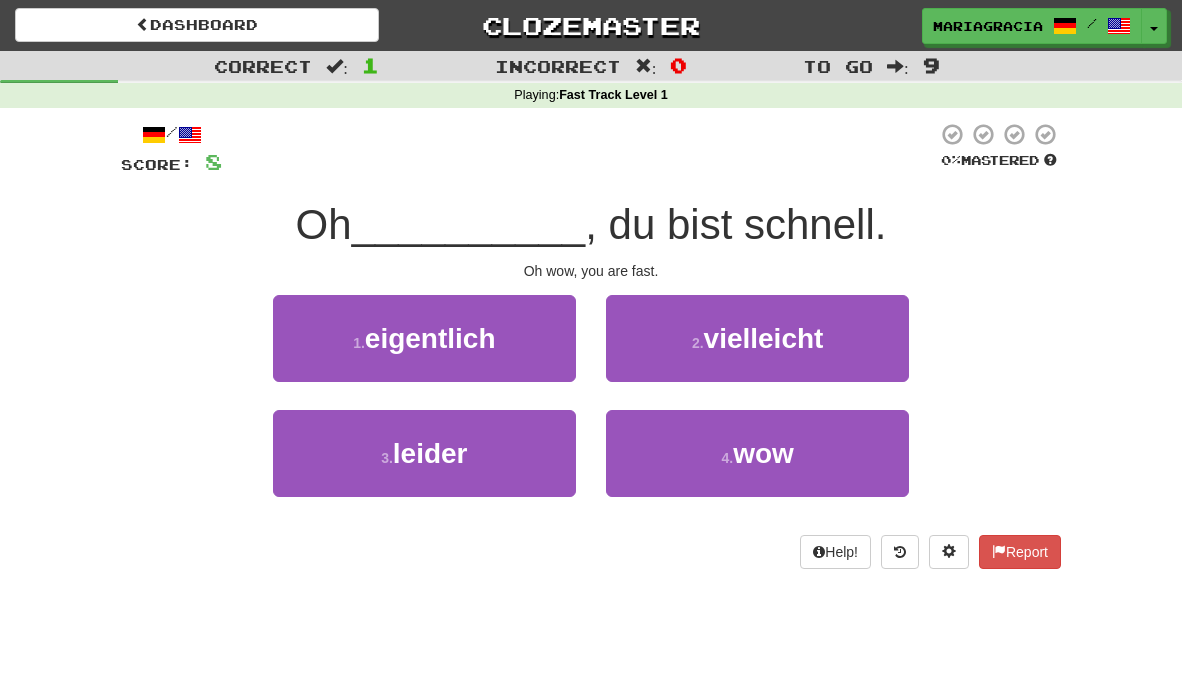 click on "Oh wow, you are fast." at bounding box center (591, 271) 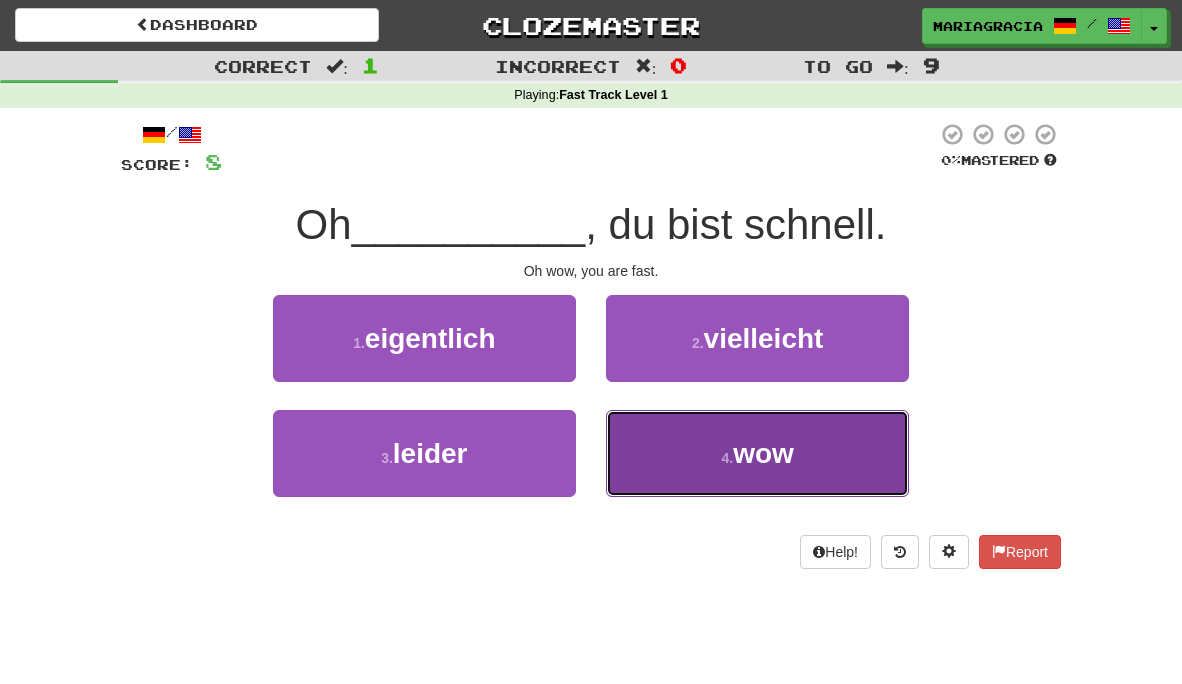 click on "4 .  wow" at bounding box center (757, 453) 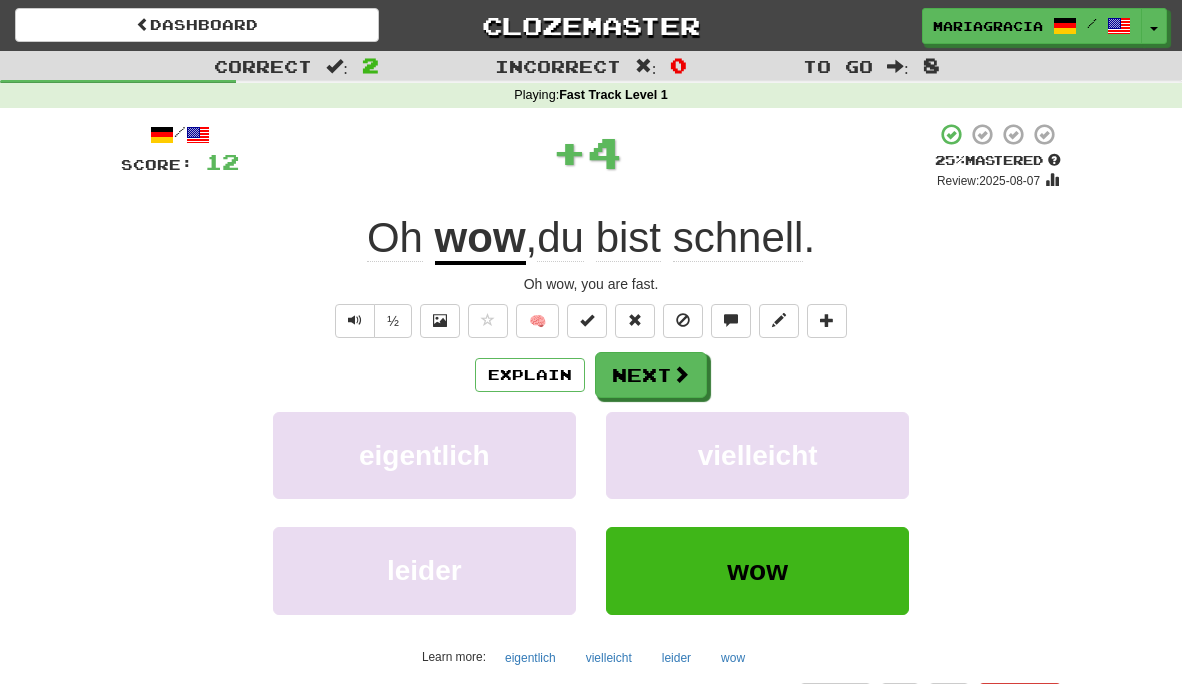 click on "Oh wow, you are fast." at bounding box center (591, 284) 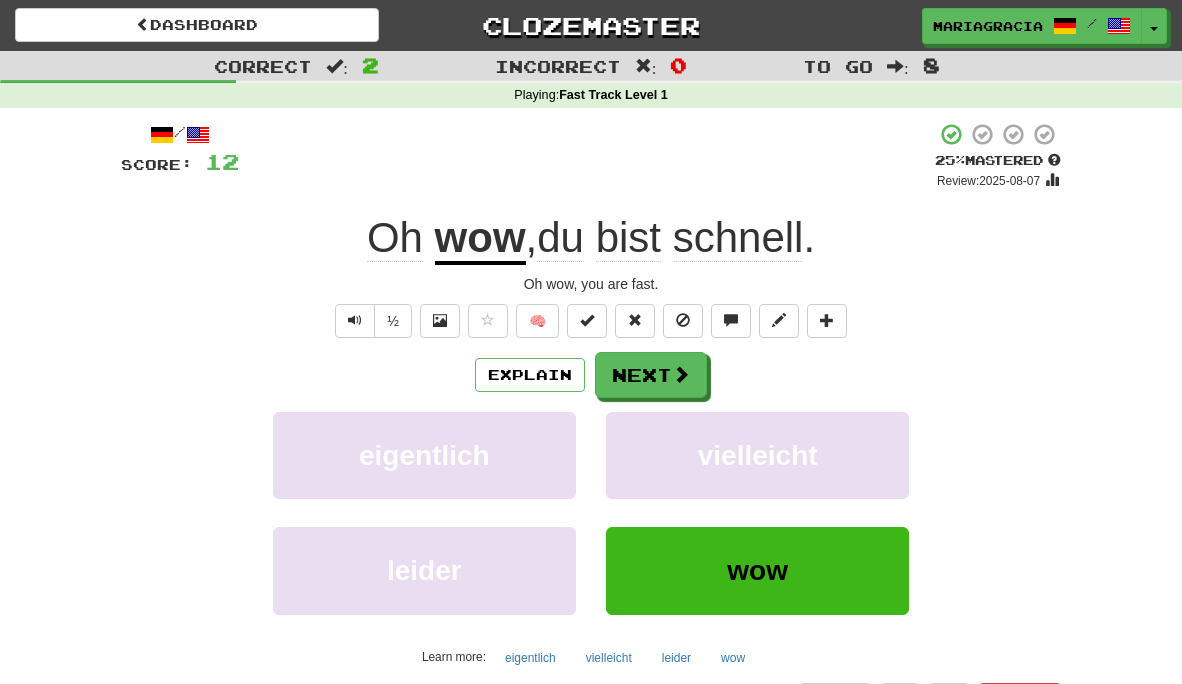 click on "Oh wow, you are fast." at bounding box center [591, 284] 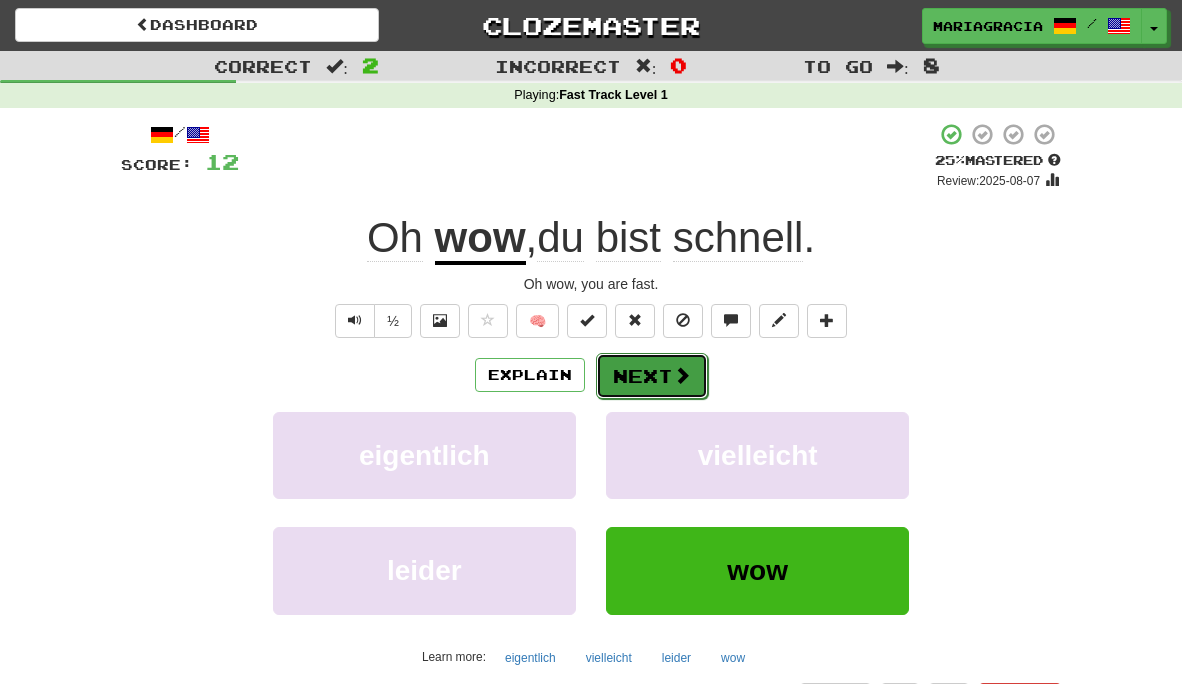 click on "Next" at bounding box center [652, 376] 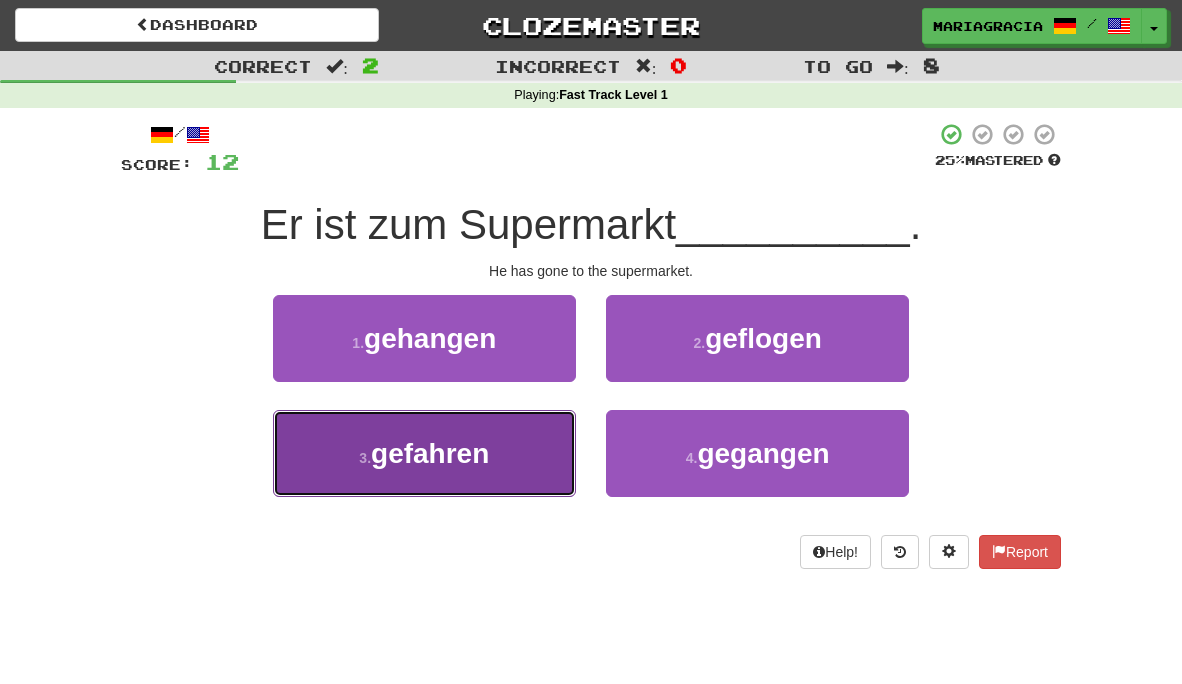 click on "3 .  gefahren" at bounding box center [424, 453] 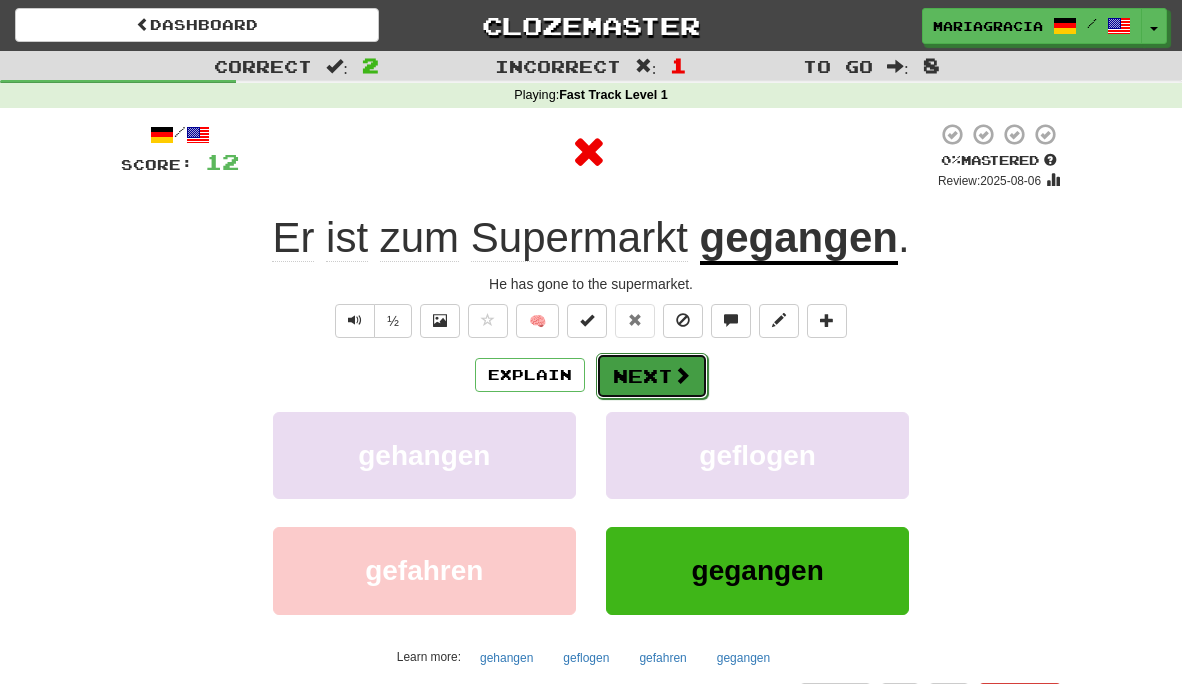 click at bounding box center (682, 375) 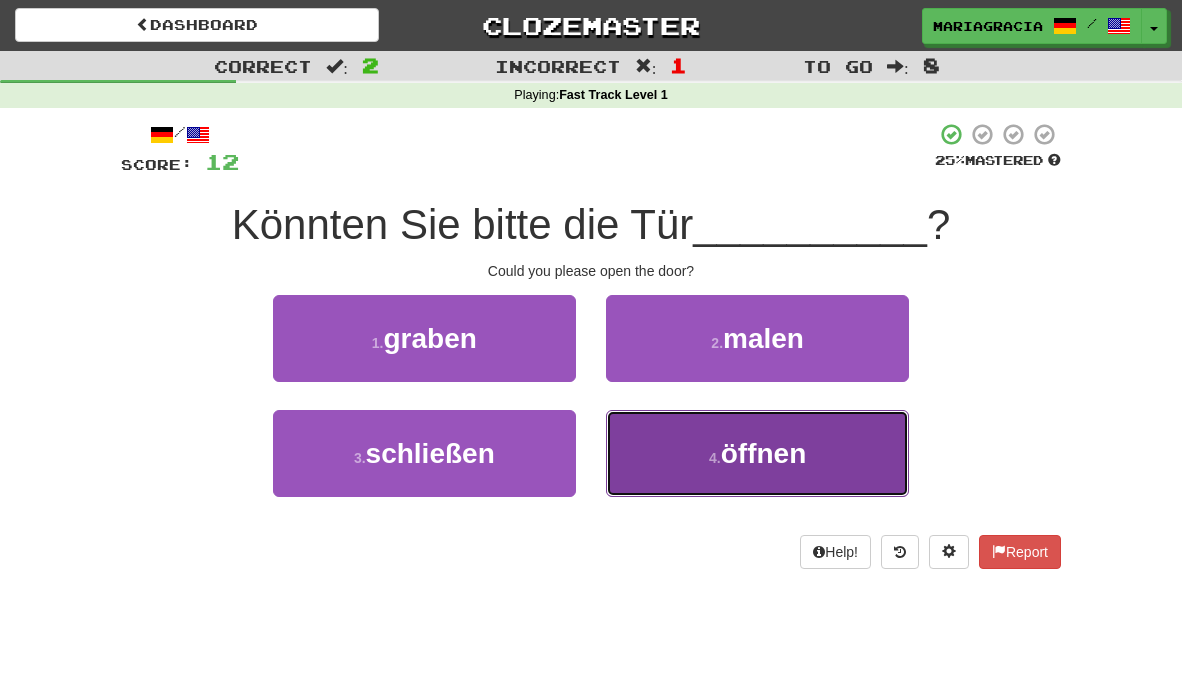 click on "4 .  öffnen" at bounding box center [757, 453] 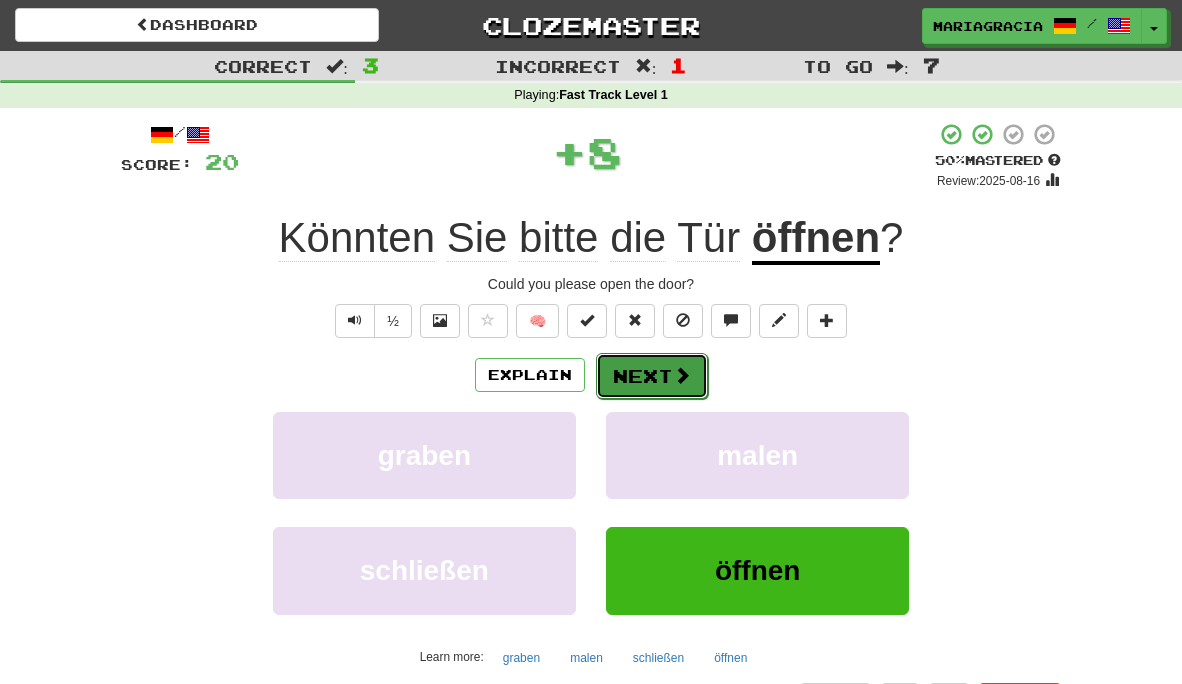 click at bounding box center [682, 375] 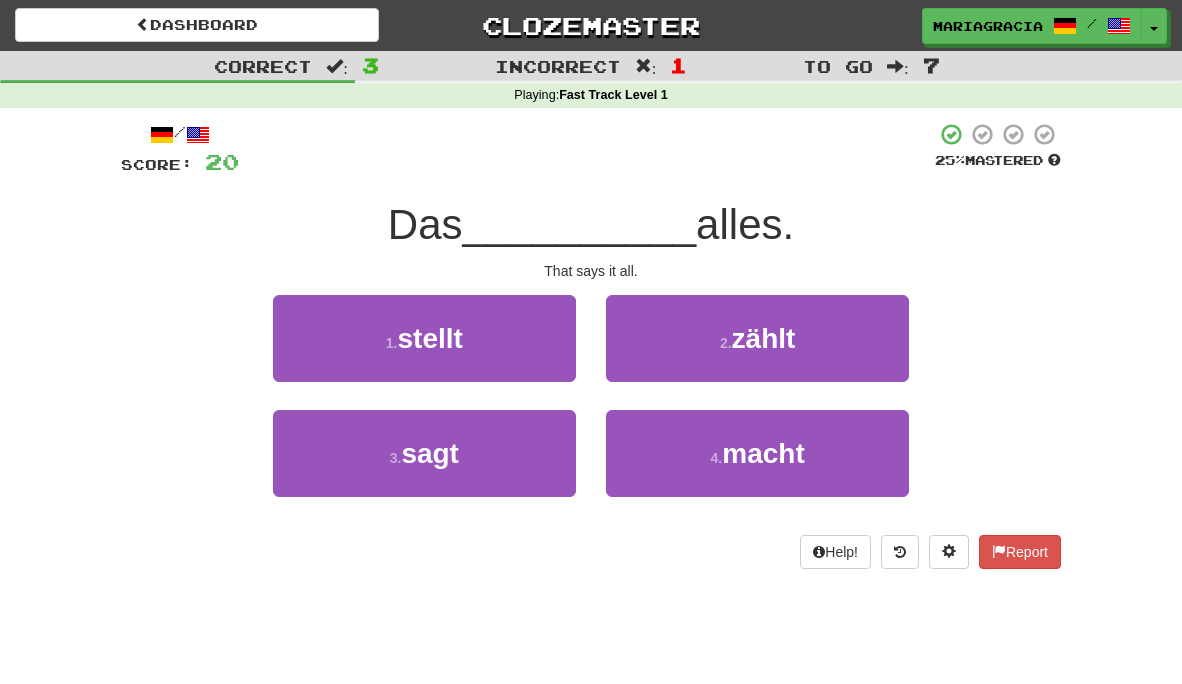 click on "That says it all." at bounding box center [591, 271] 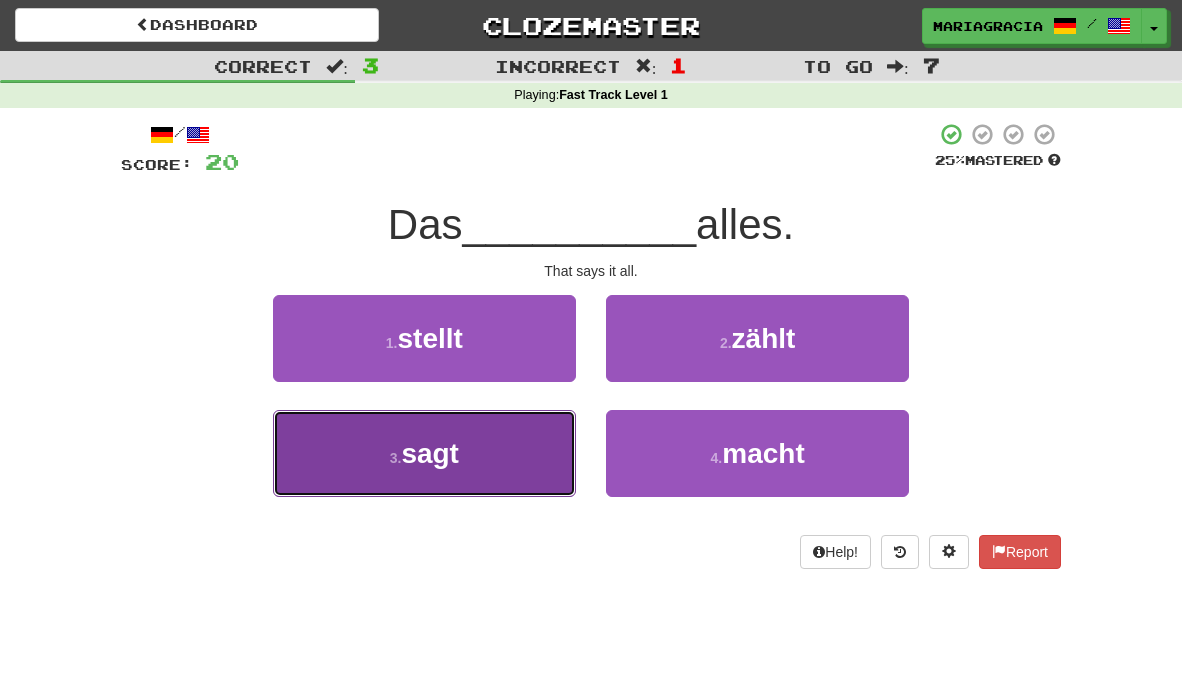 click on "3 .  sagt" at bounding box center (424, 453) 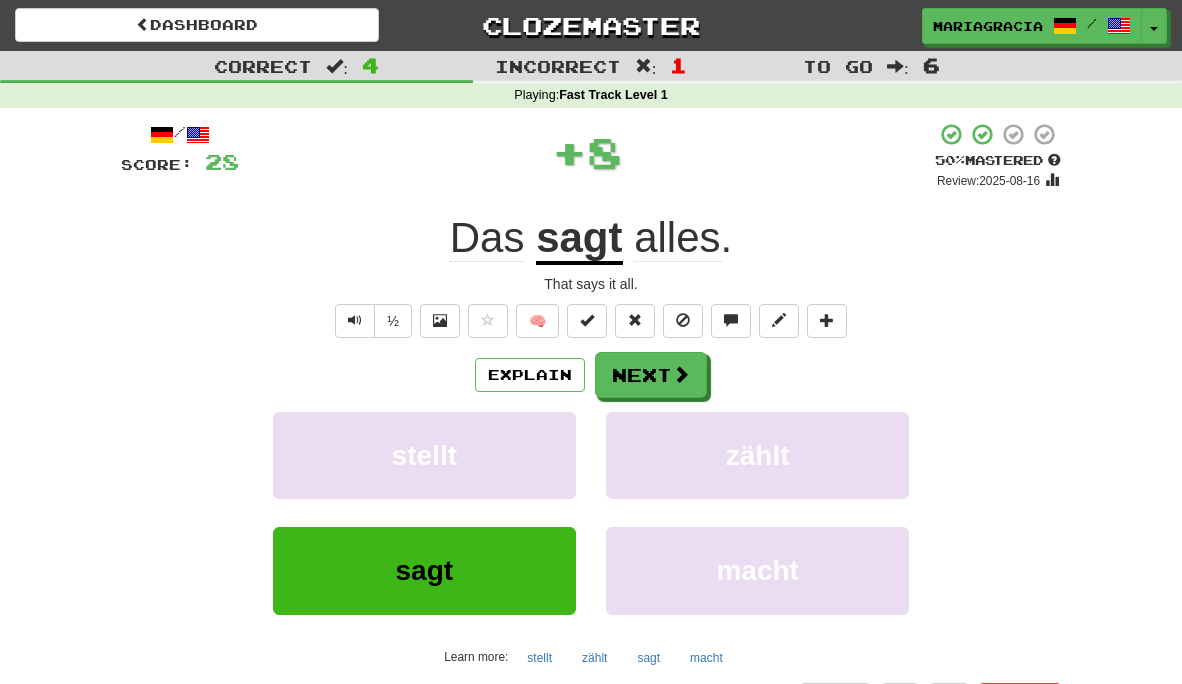 click on "Das   sagt   alles ." at bounding box center (591, 238) 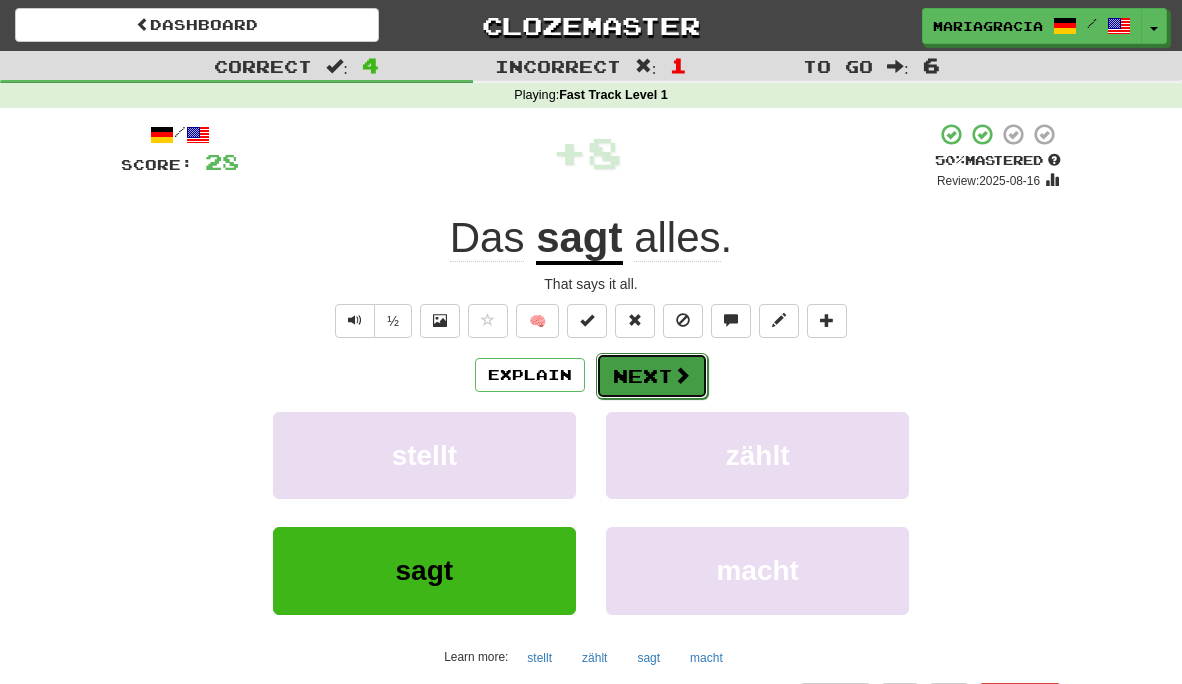 click on "Next" at bounding box center (652, 376) 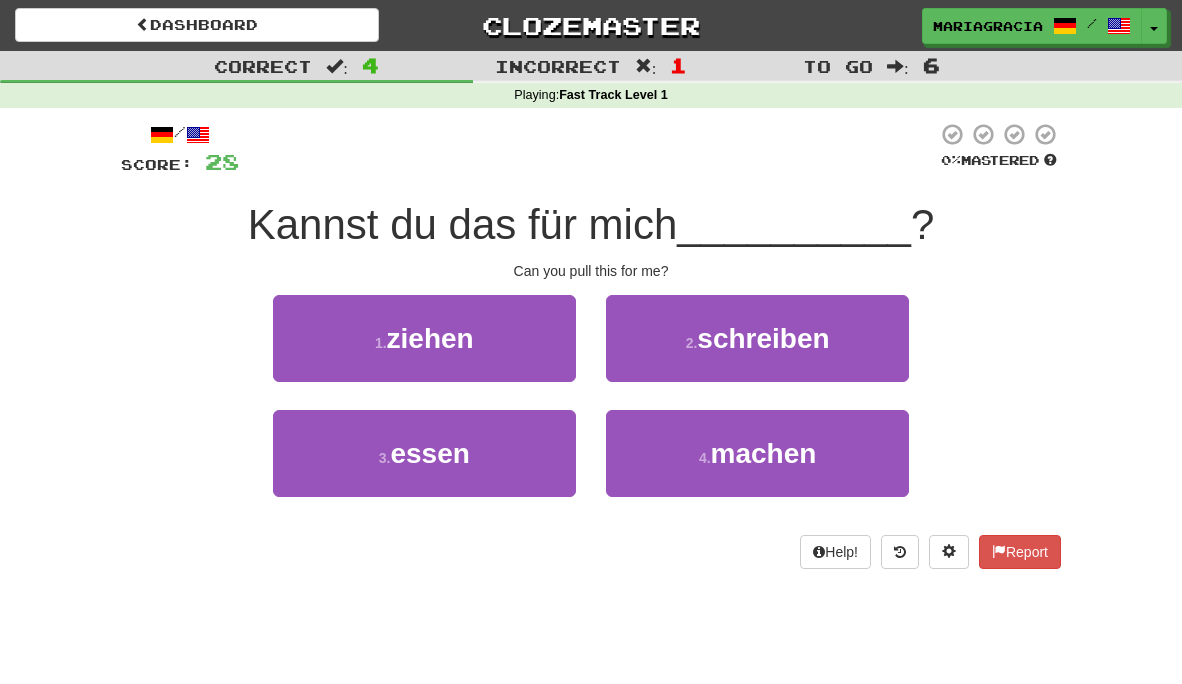 click on "/  Score:   28 0 %  Mastered Kannst du das für mich  __________ ? Can you pull this for me? 1 .  ziehen 2 .  schreiben 3 .  essen 4 .  machen  Help!  Report" at bounding box center [591, 345] 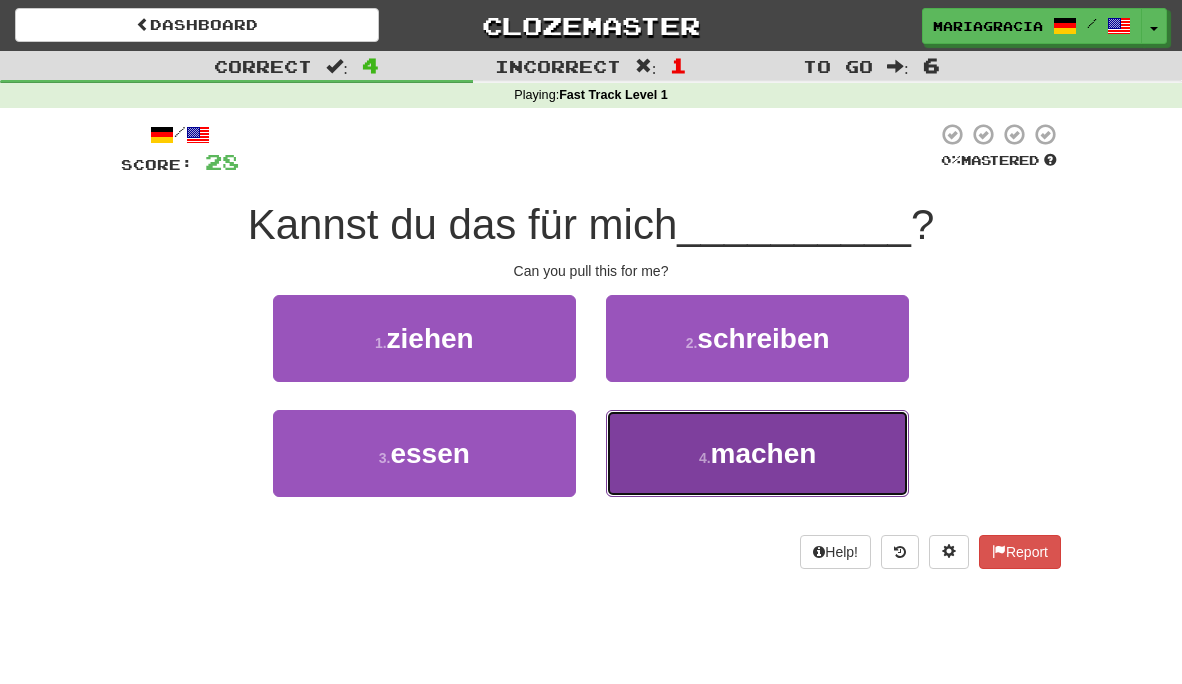 click on "4 .  machen" at bounding box center (757, 453) 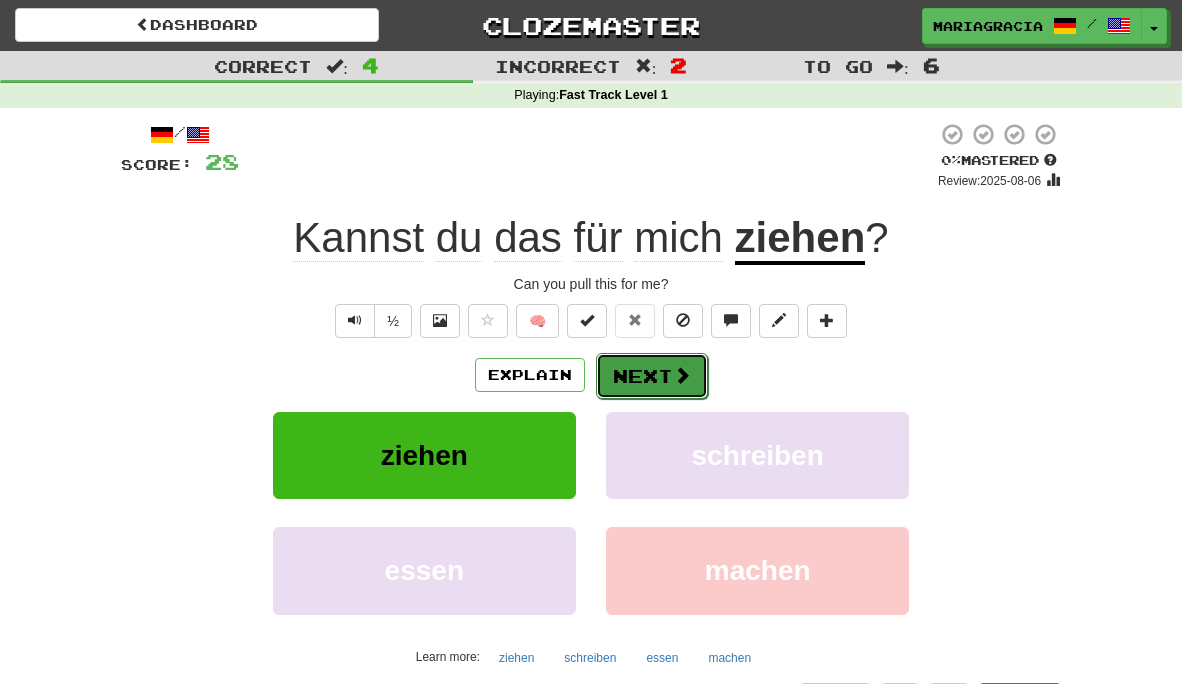 click on "Next" at bounding box center [652, 376] 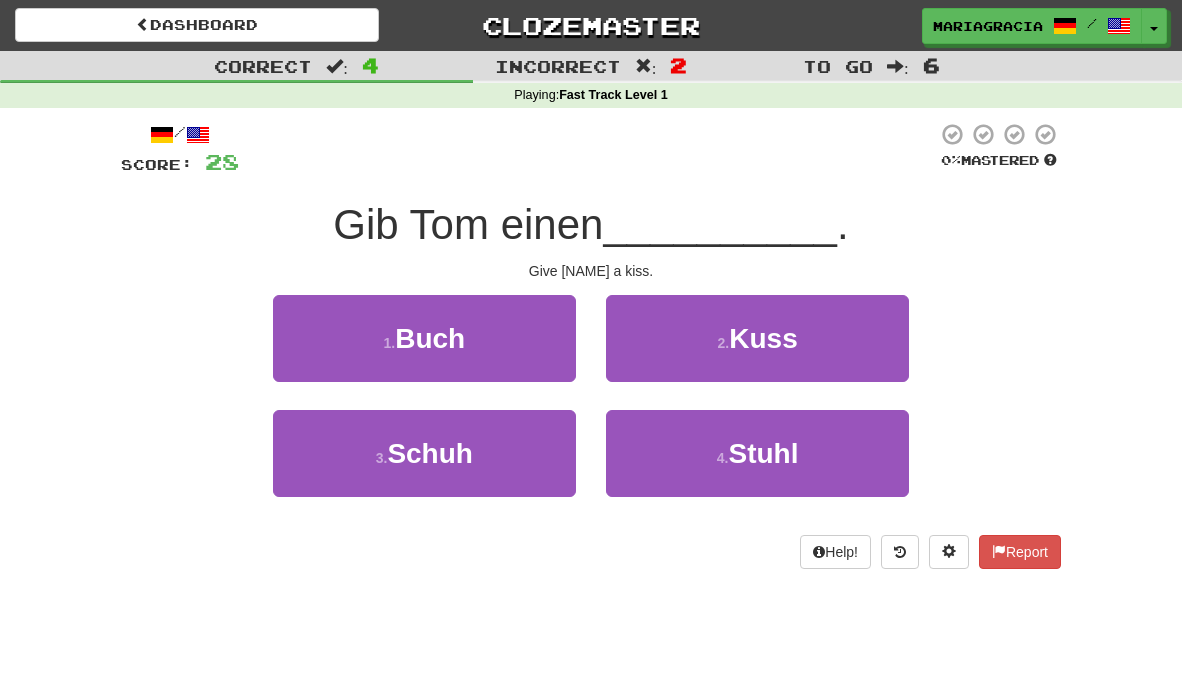 click on "Give [NAME] a  __________ . Give Tom a kiss. 1 .  Buch 2 .  Kuss 3 .  Schuh 4 .  Stuhl  Help!  Report" at bounding box center [591, 345] 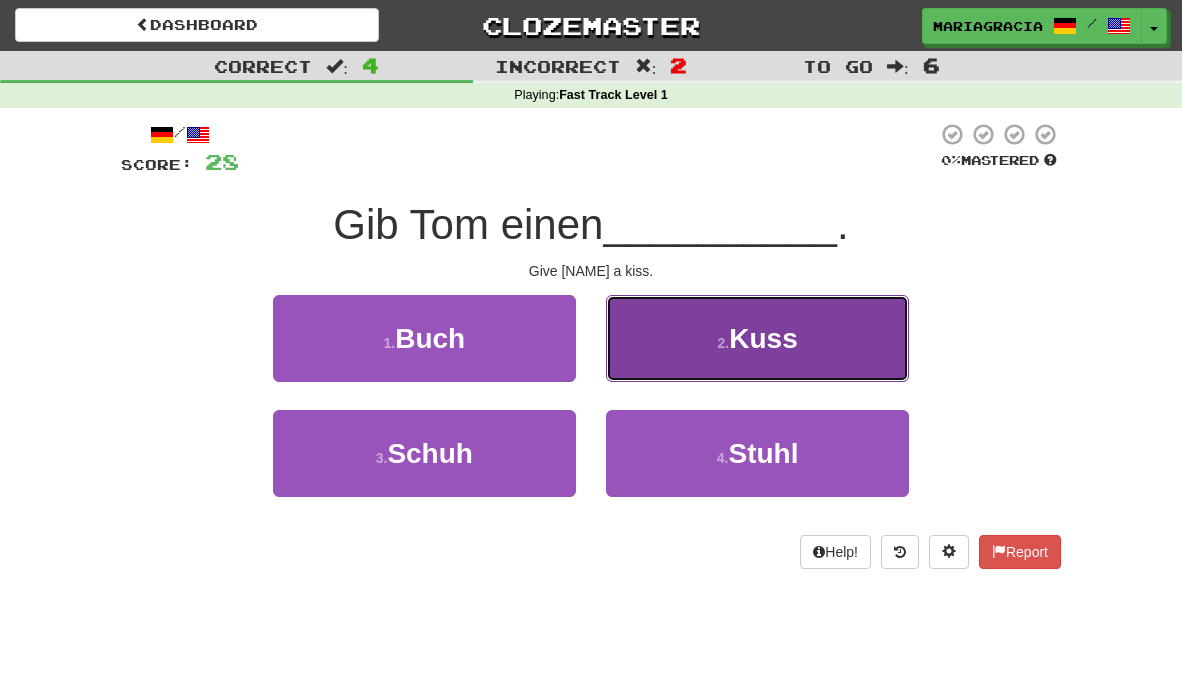 click on "2 .  Kuss" at bounding box center [757, 338] 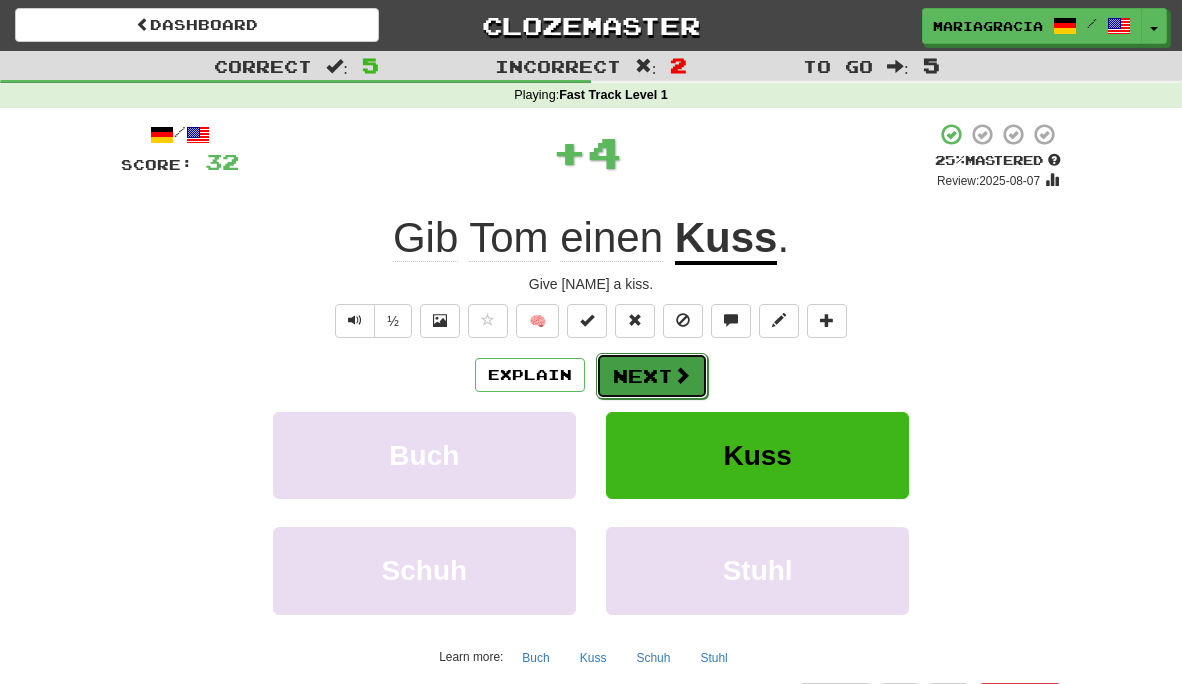 click at bounding box center [682, 375] 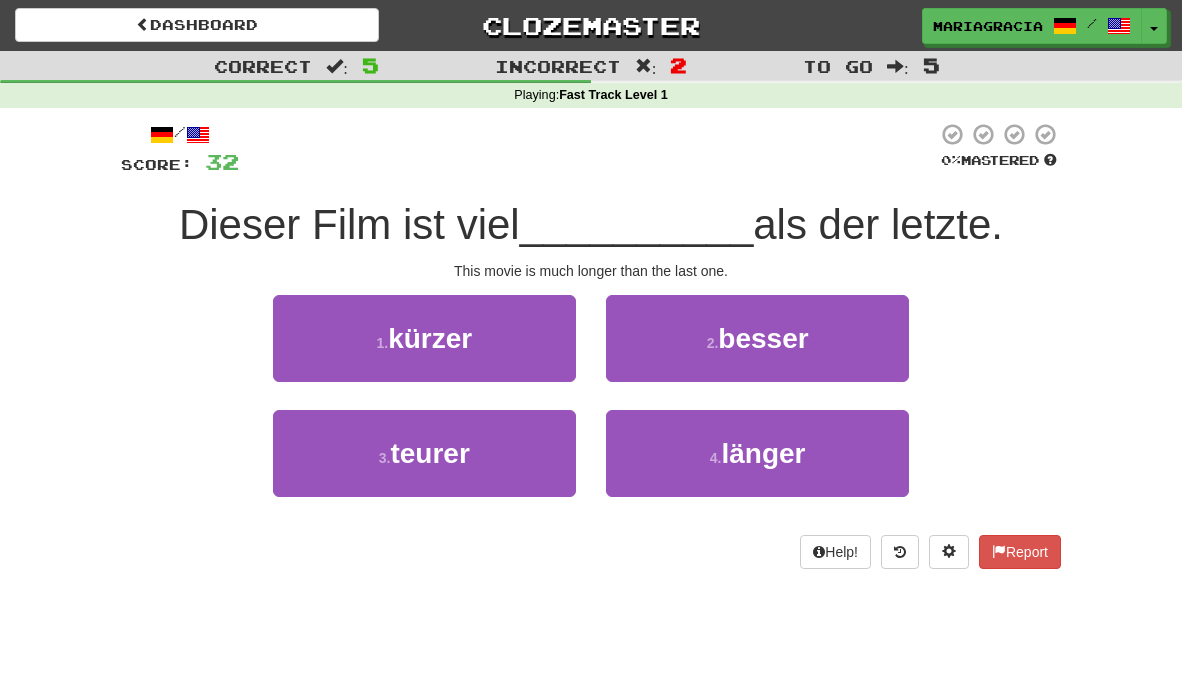 click on "/  Score:   32 0 %  Mastered Dieser Film ist viel  __________  als der letzte. This movie is much longer than the last one. 1 .  kürzer 2 .  besser 3 .  teurer 4 .  länger  Help!  Report" at bounding box center [591, 345] 